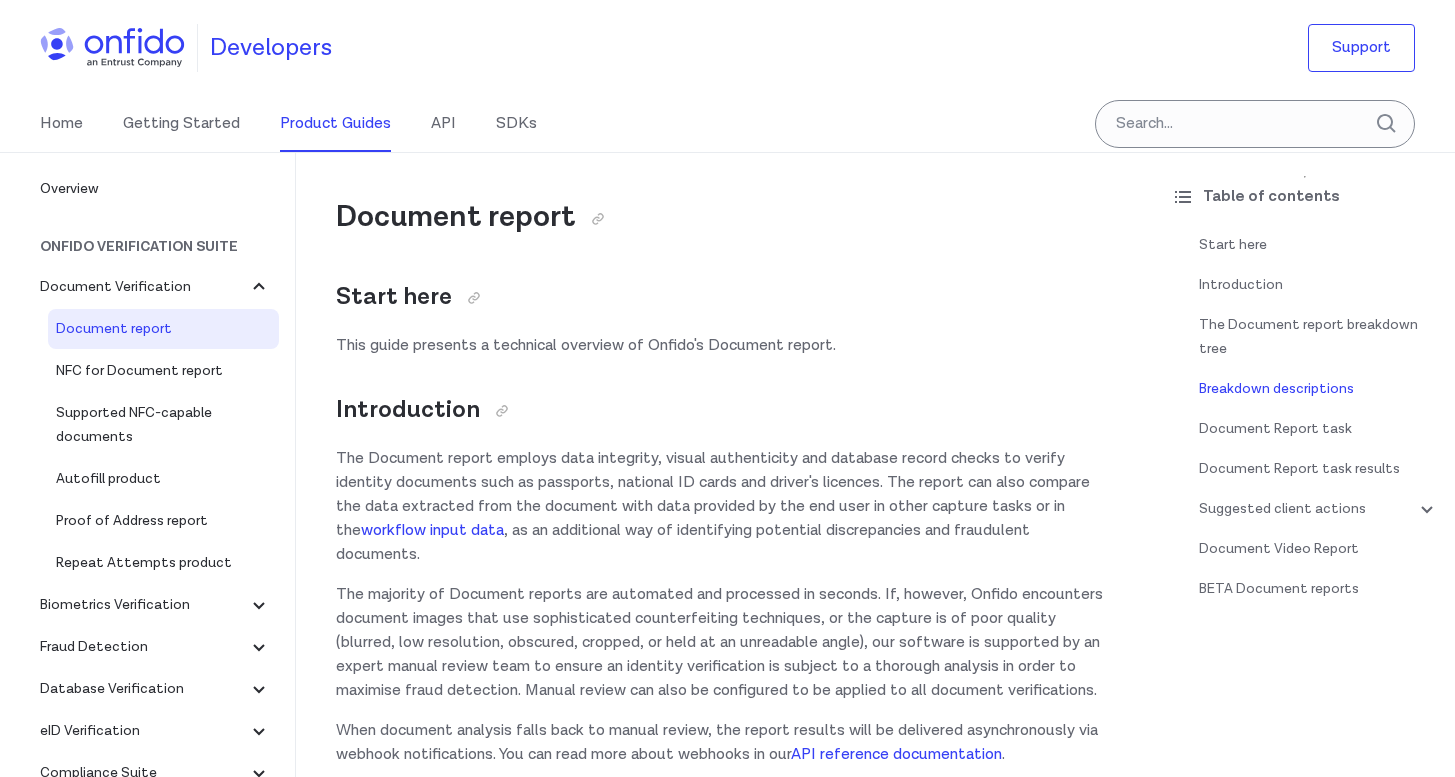 scroll, scrollTop: 4196, scrollLeft: 0, axis: vertical 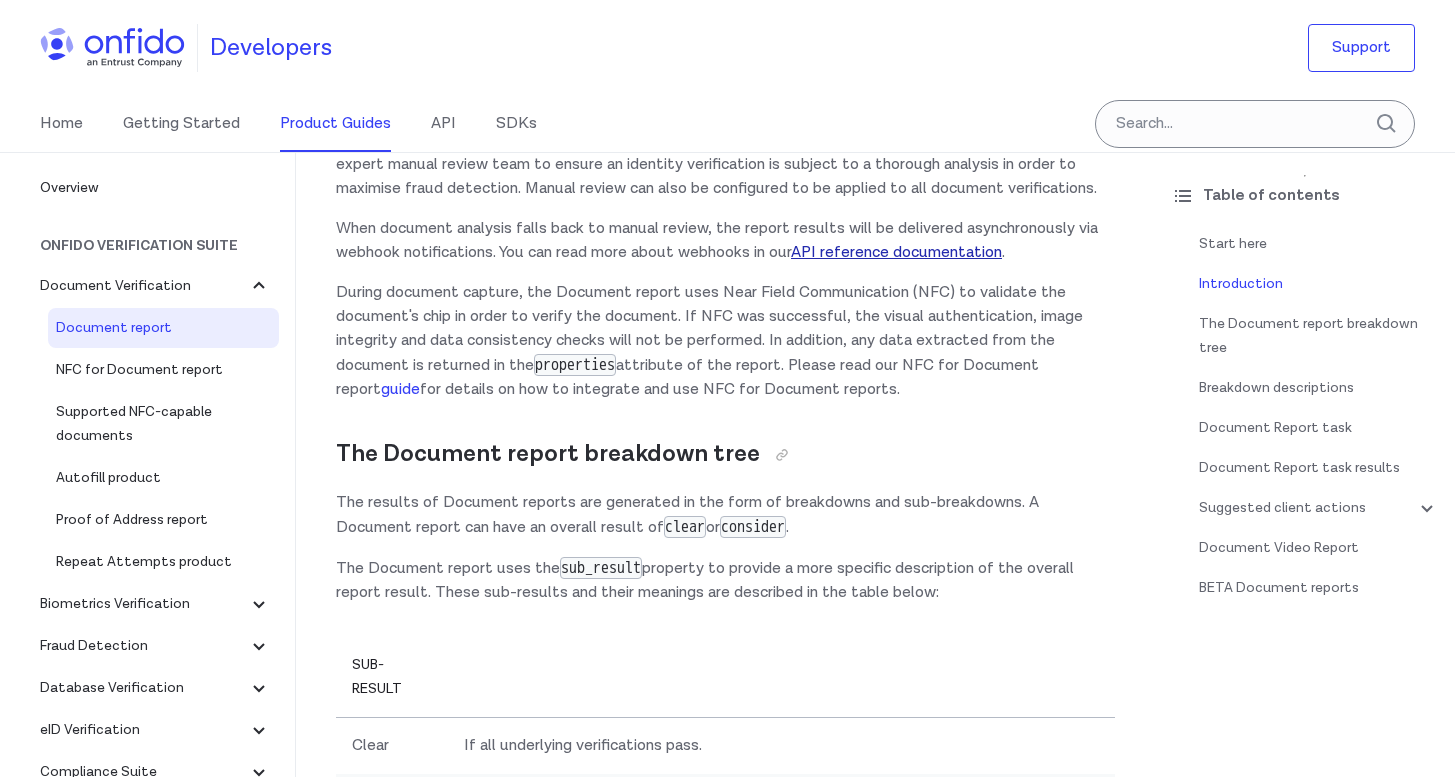 click on "API reference documentation" at bounding box center (896, 252) 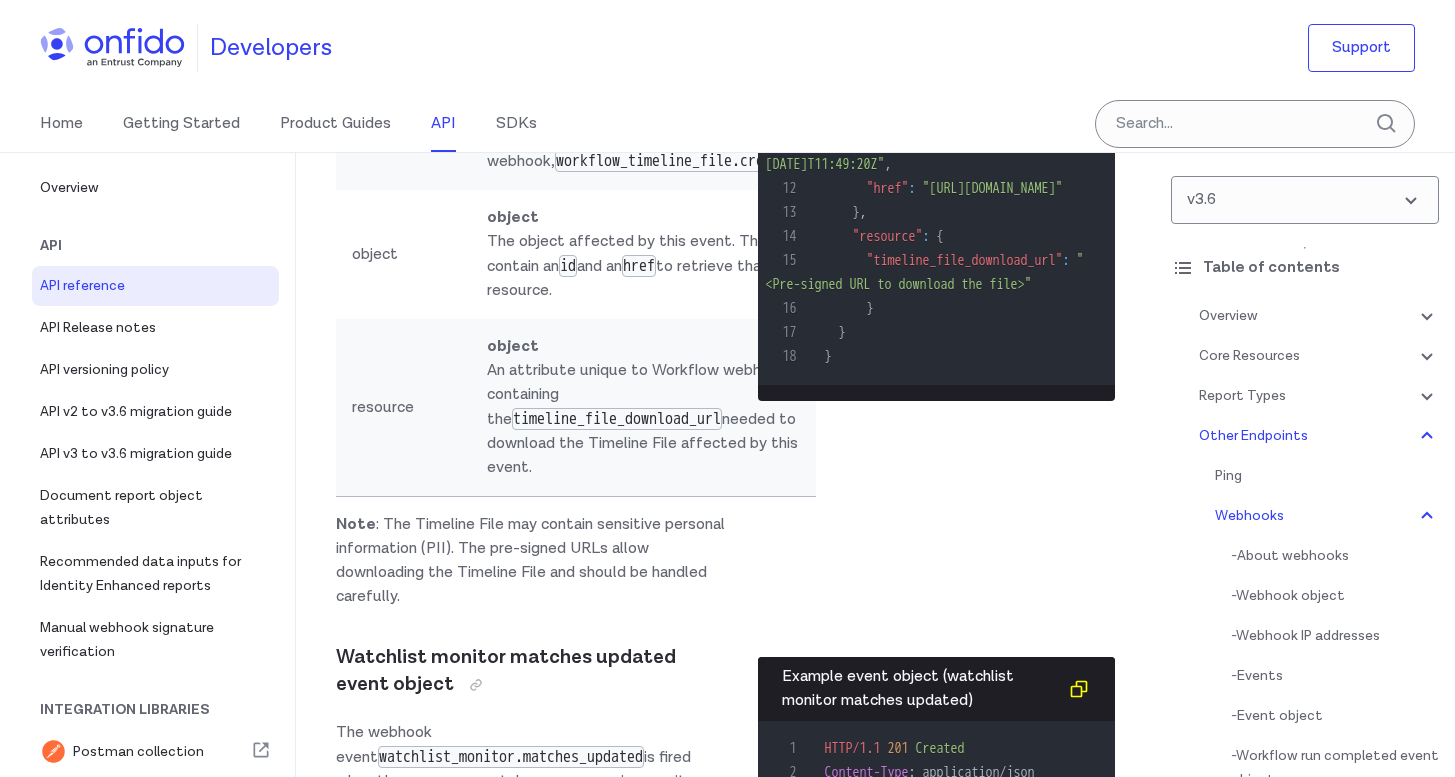 scroll, scrollTop: 0, scrollLeft: 0, axis: both 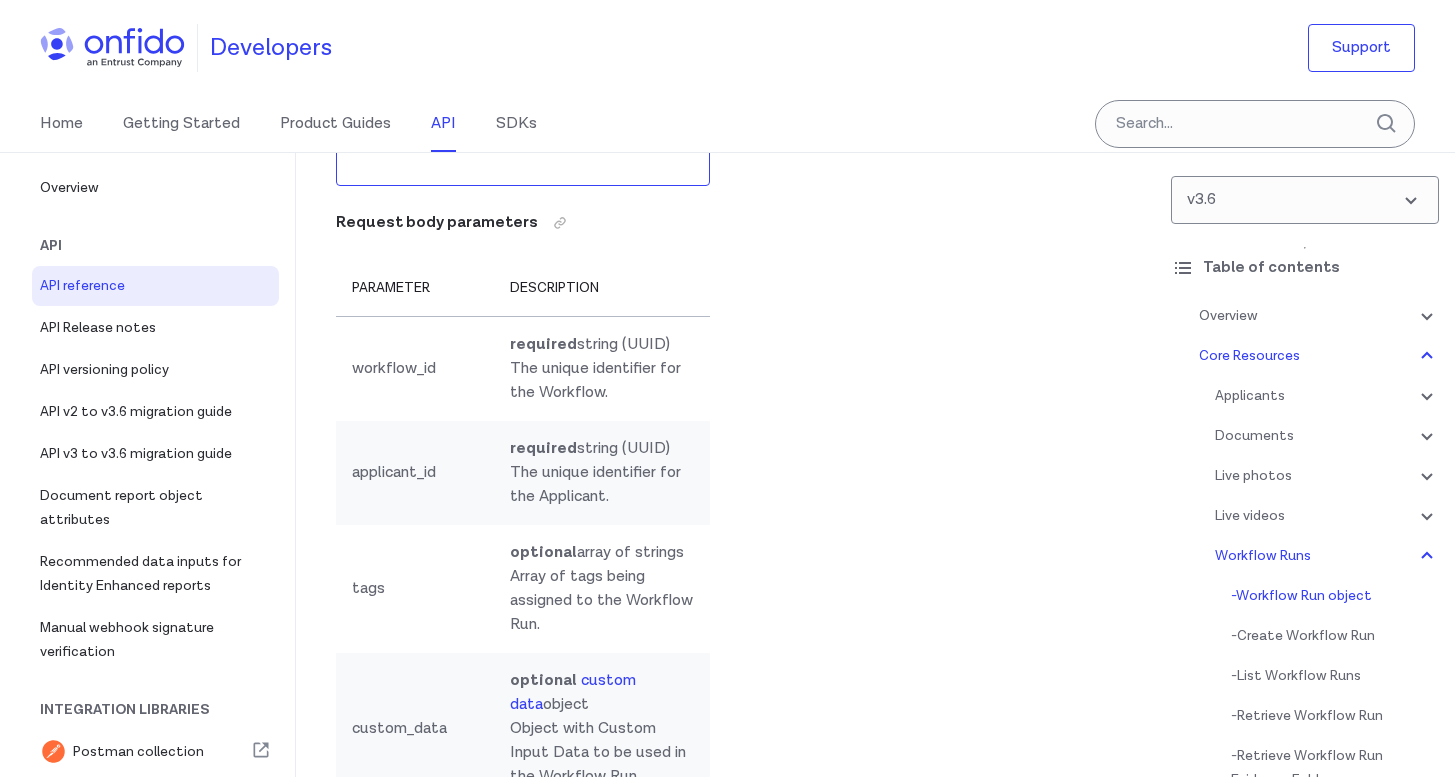 click on "output object" at bounding box center (581, -3101) 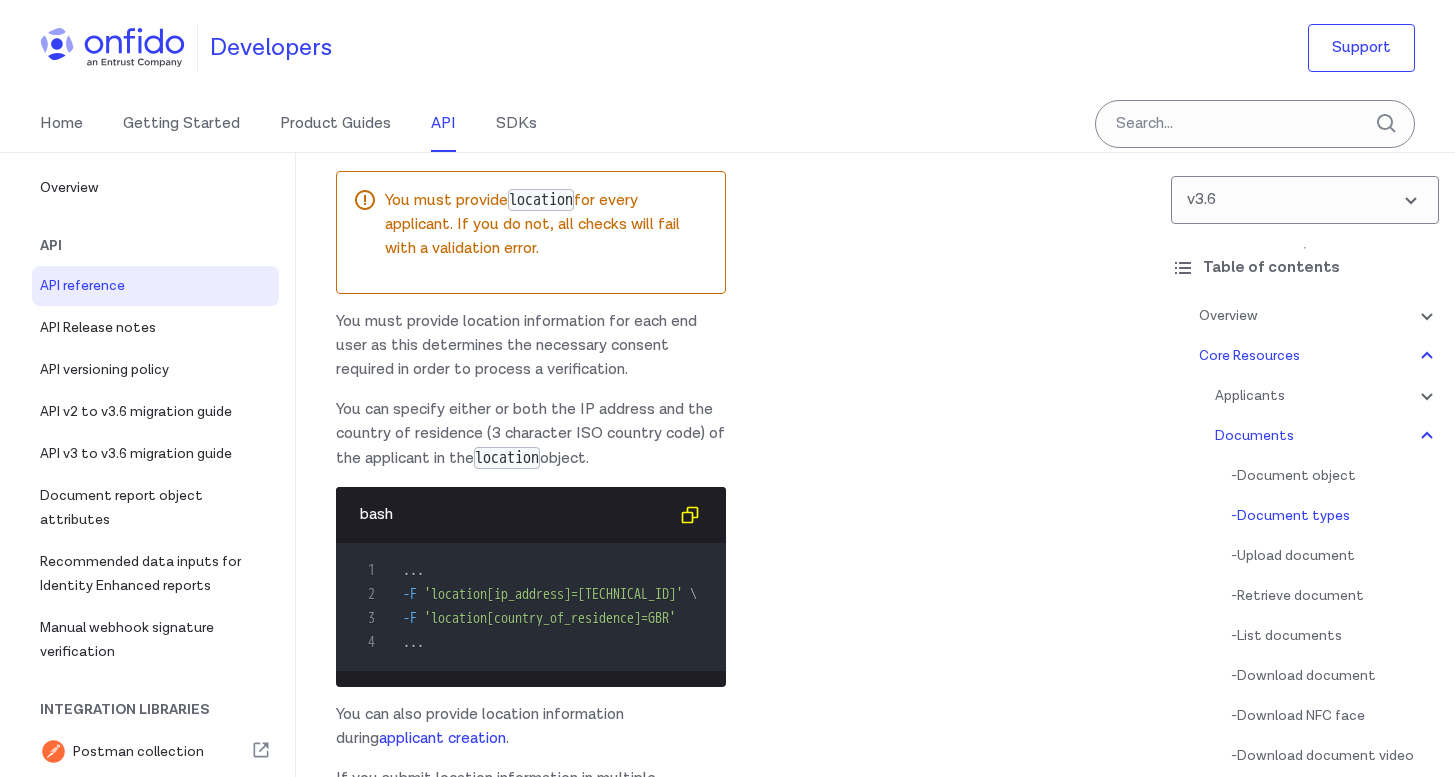scroll, scrollTop: 36910, scrollLeft: 0, axis: vertical 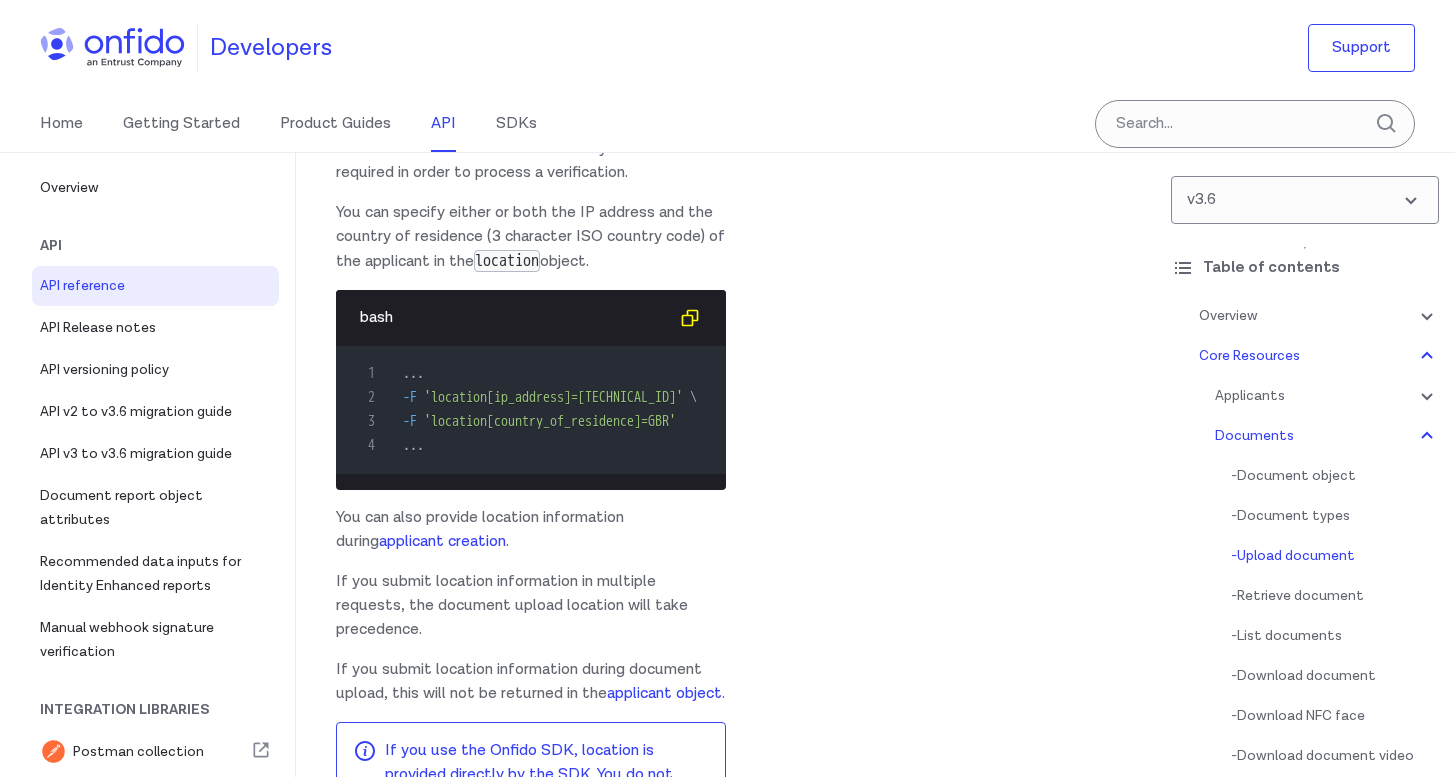 click on "document object" at bounding box center (530, -1343) 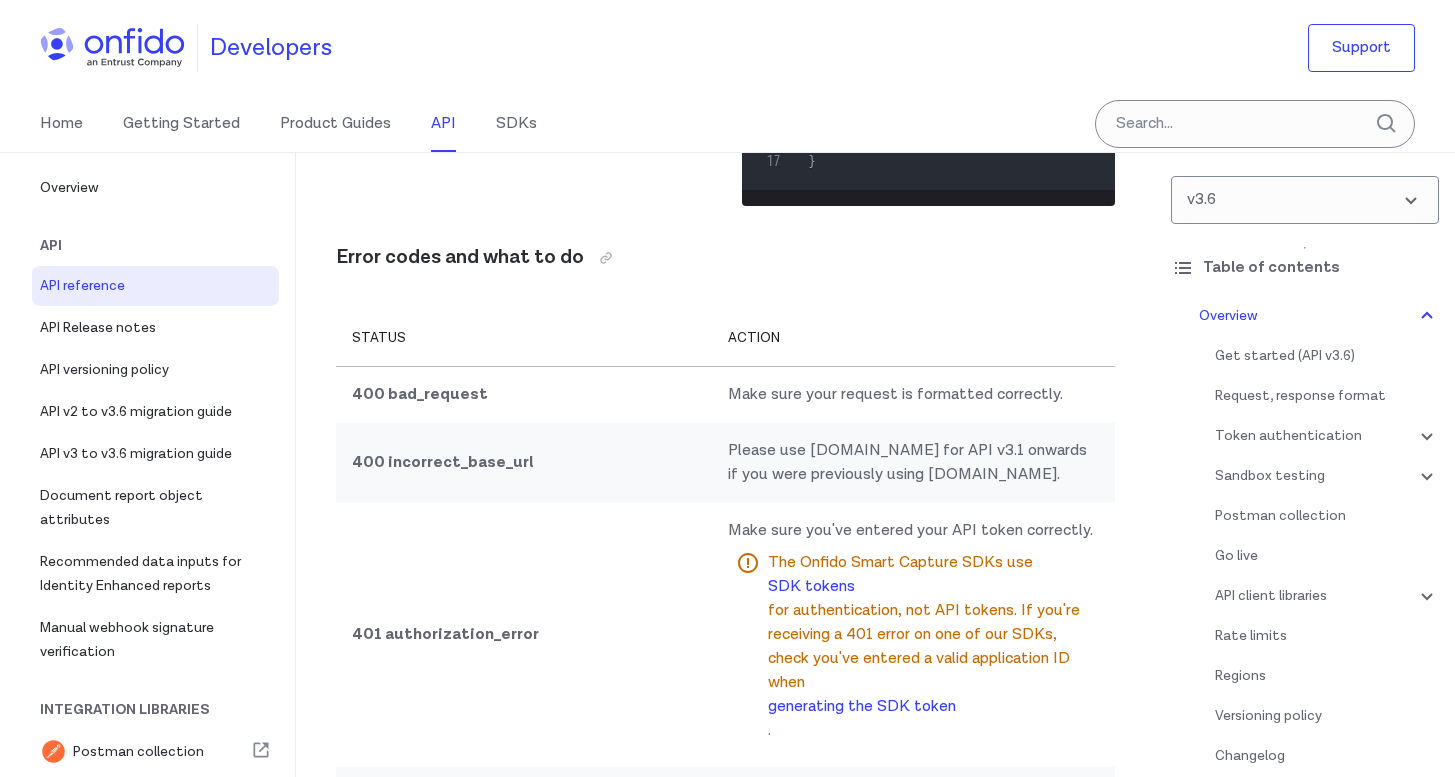 scroll, scrollTop: 16798, scrollLeft: 0, axis: vertical 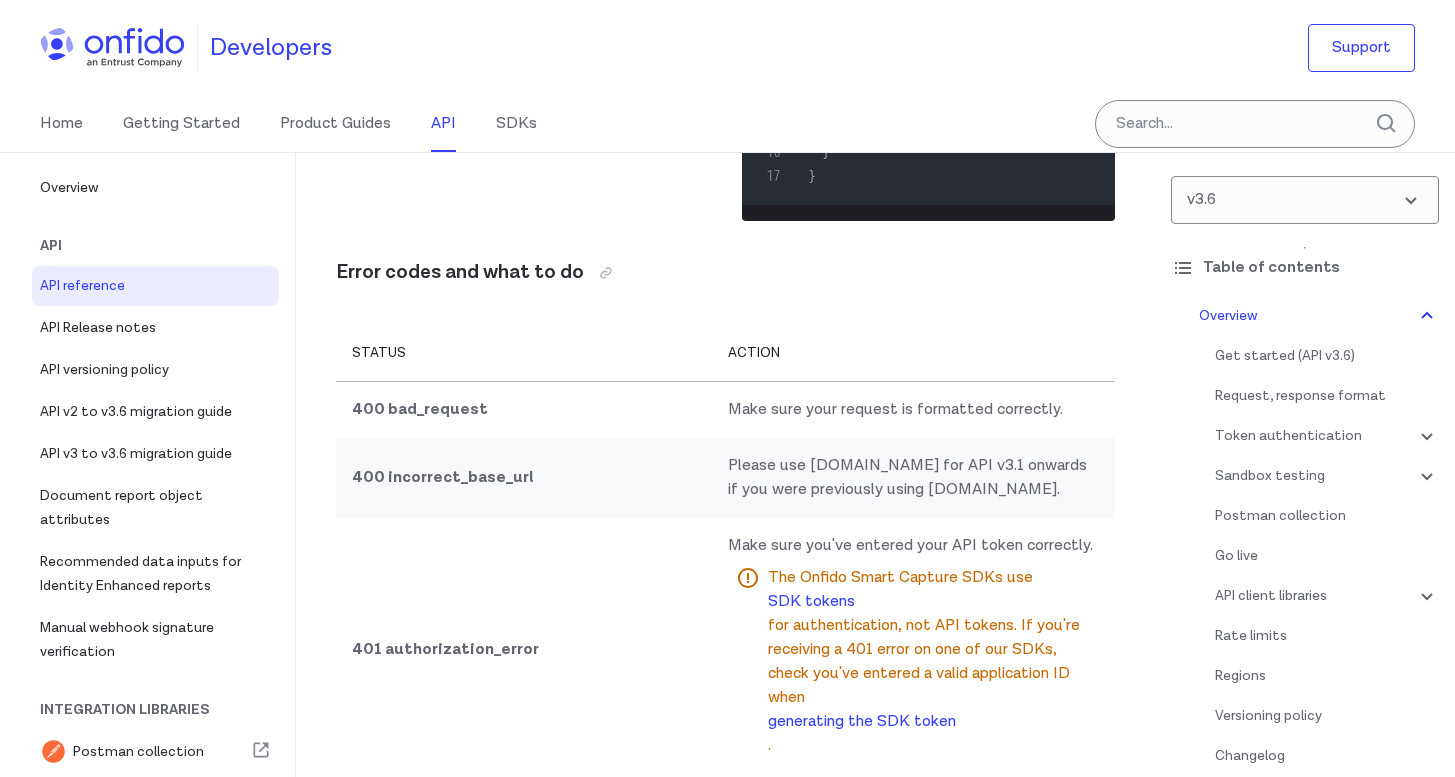 click on "API reference" at bounding box center [155, 286] 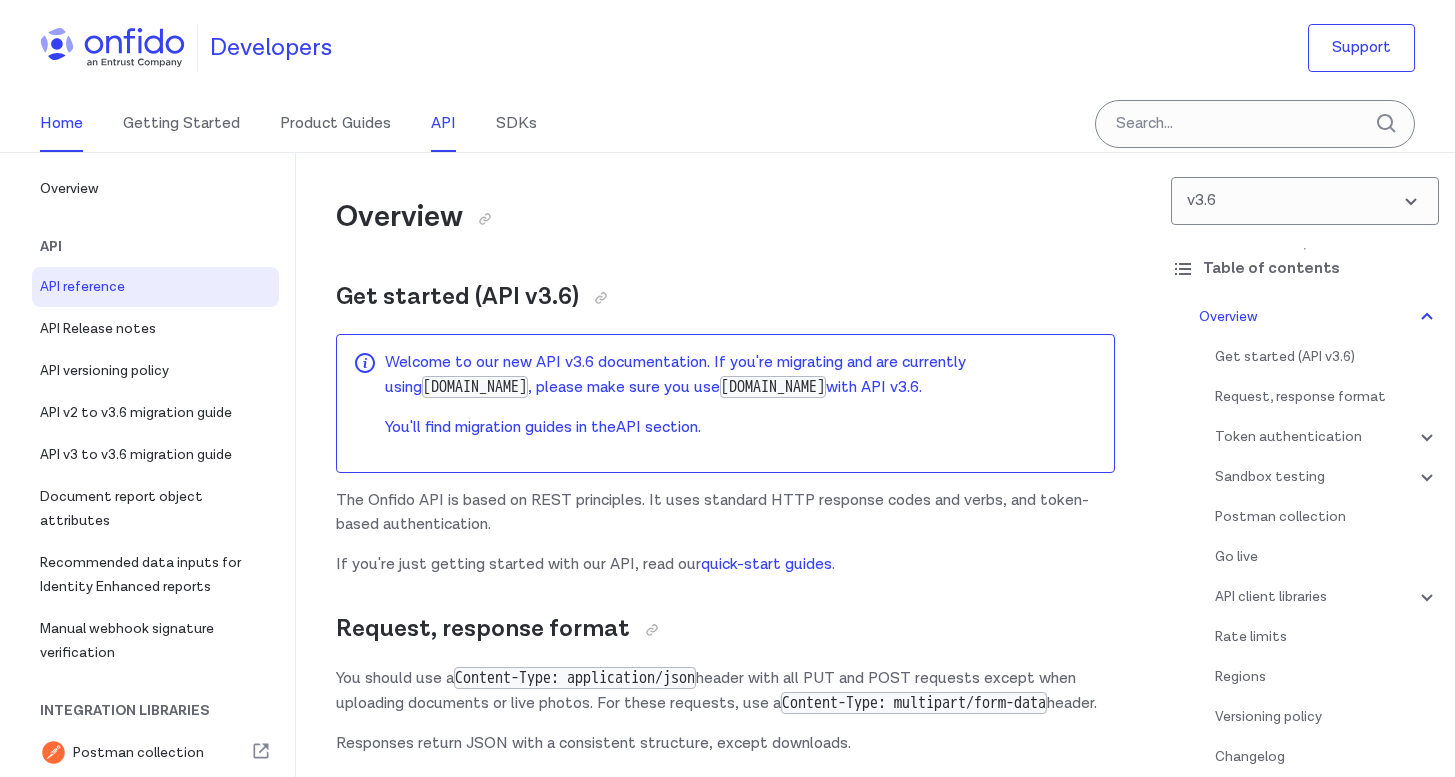 click on "Home" at bounding box center [61, 124] 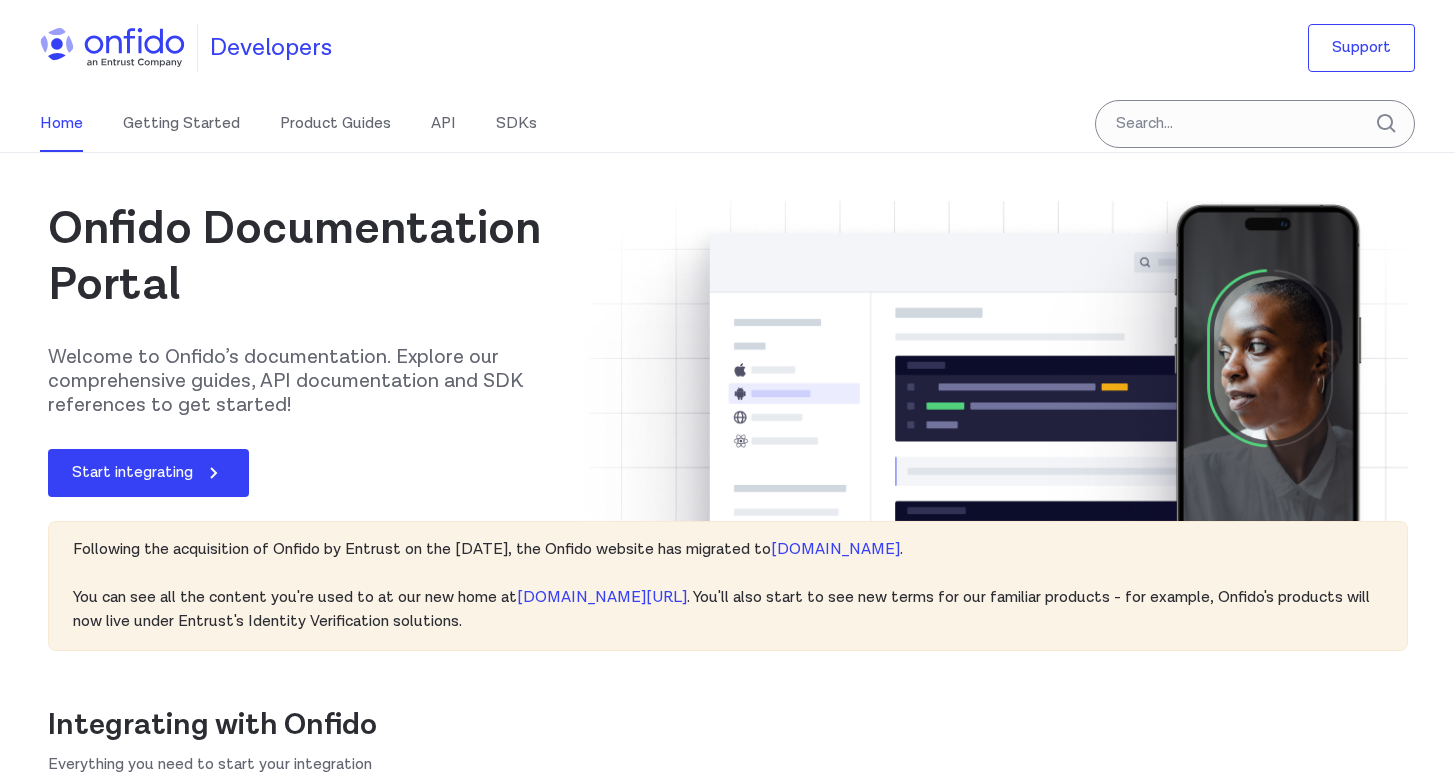 scroll, scrollTop: 0, scrollLeft: 0, axis: both 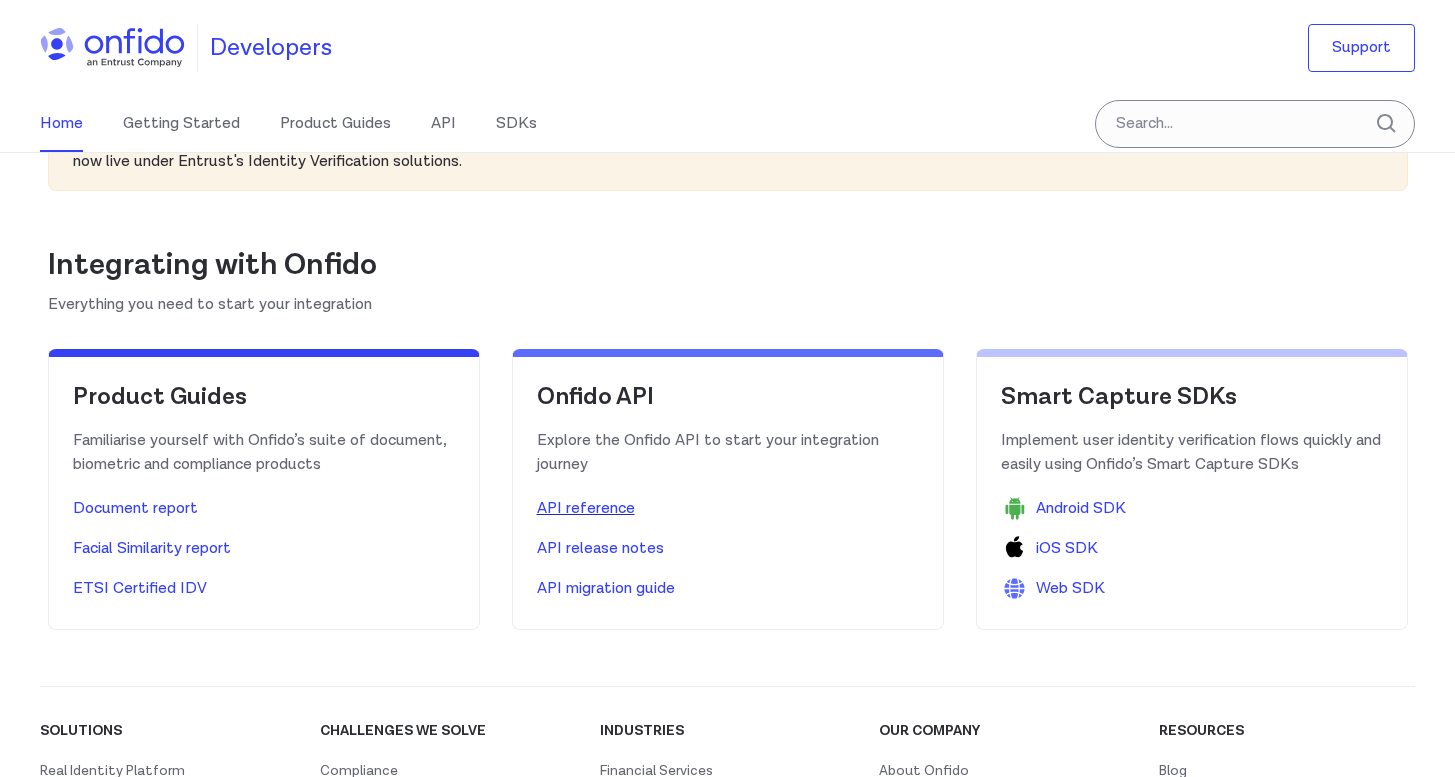click on "API reference" at bounding box center [586, 509] 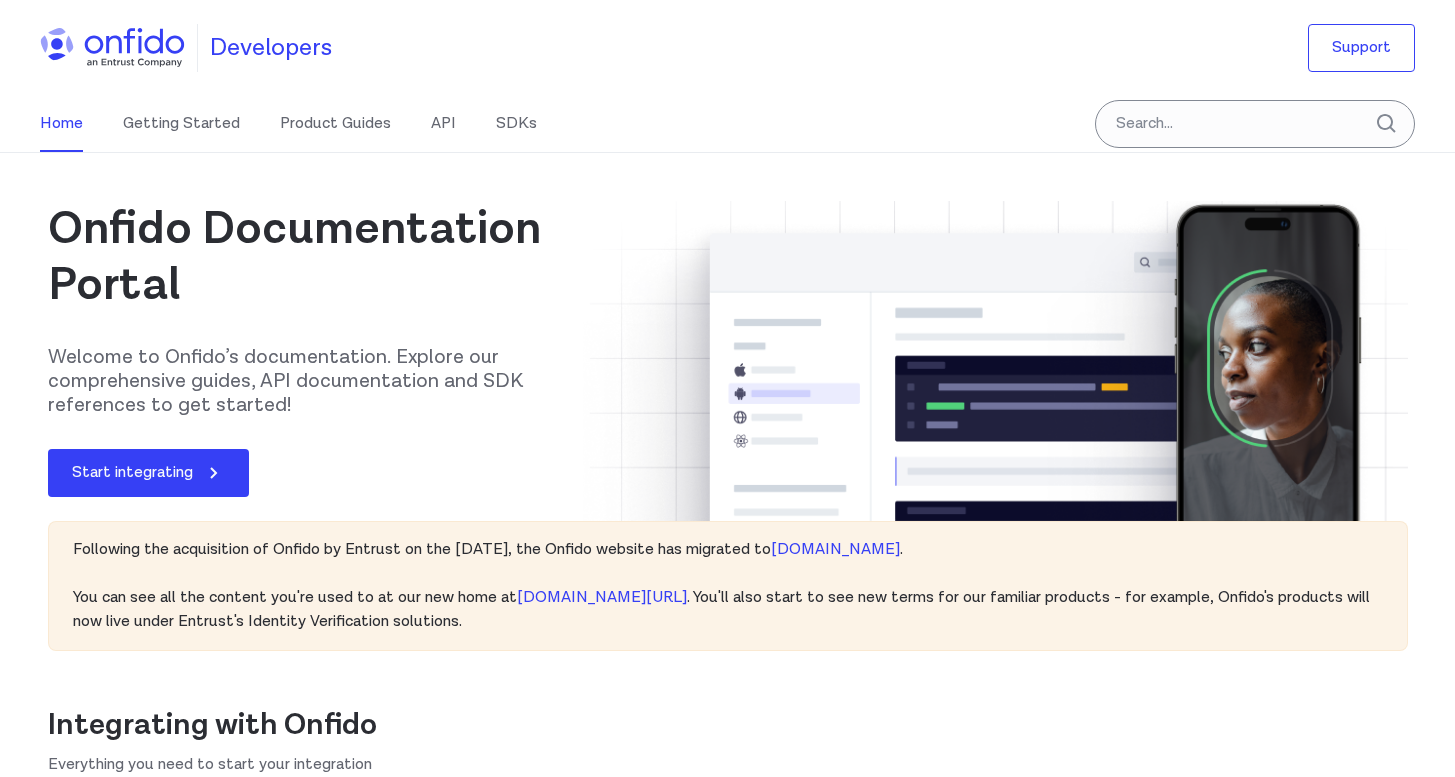 select on "http" 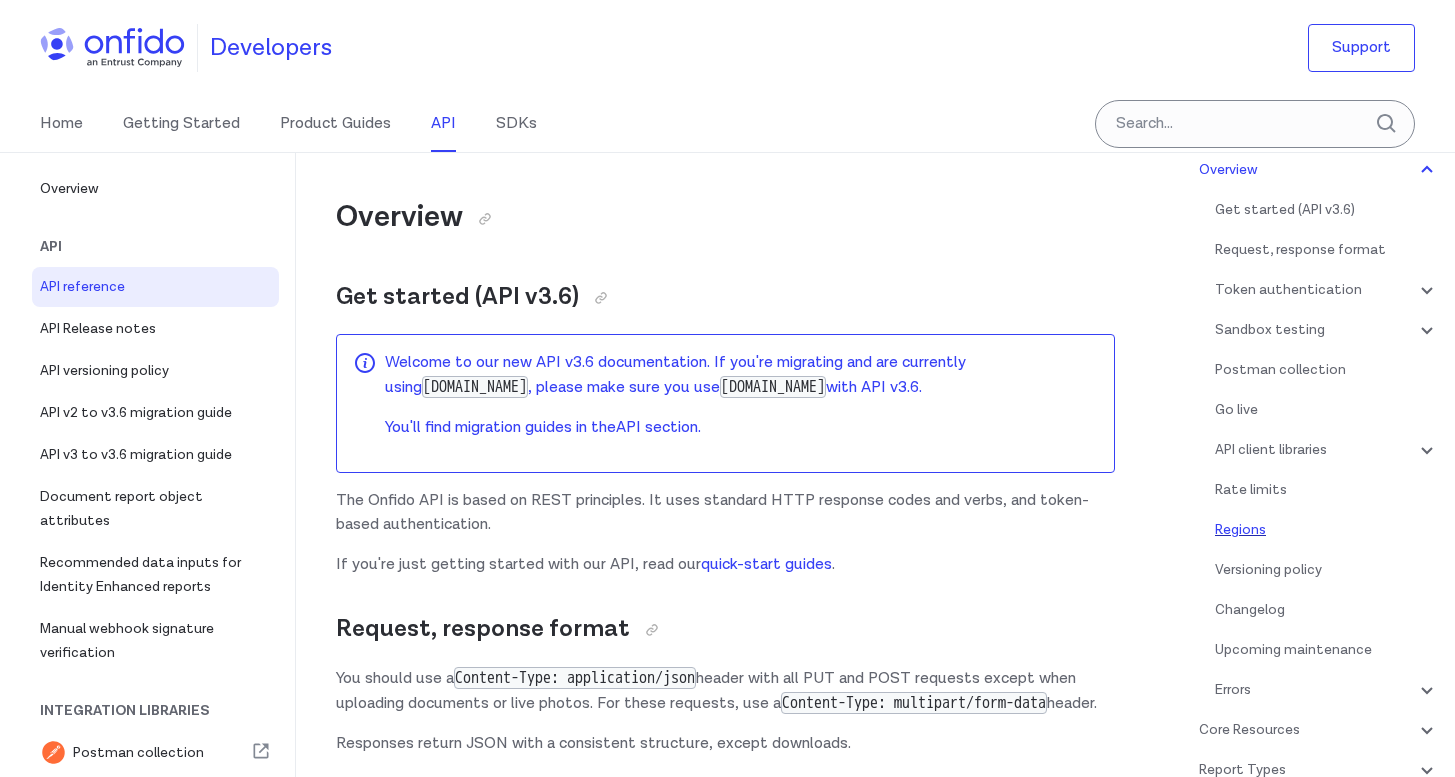 scroll, scrollTop: 261, scrollLeft: 0, axis: vertical 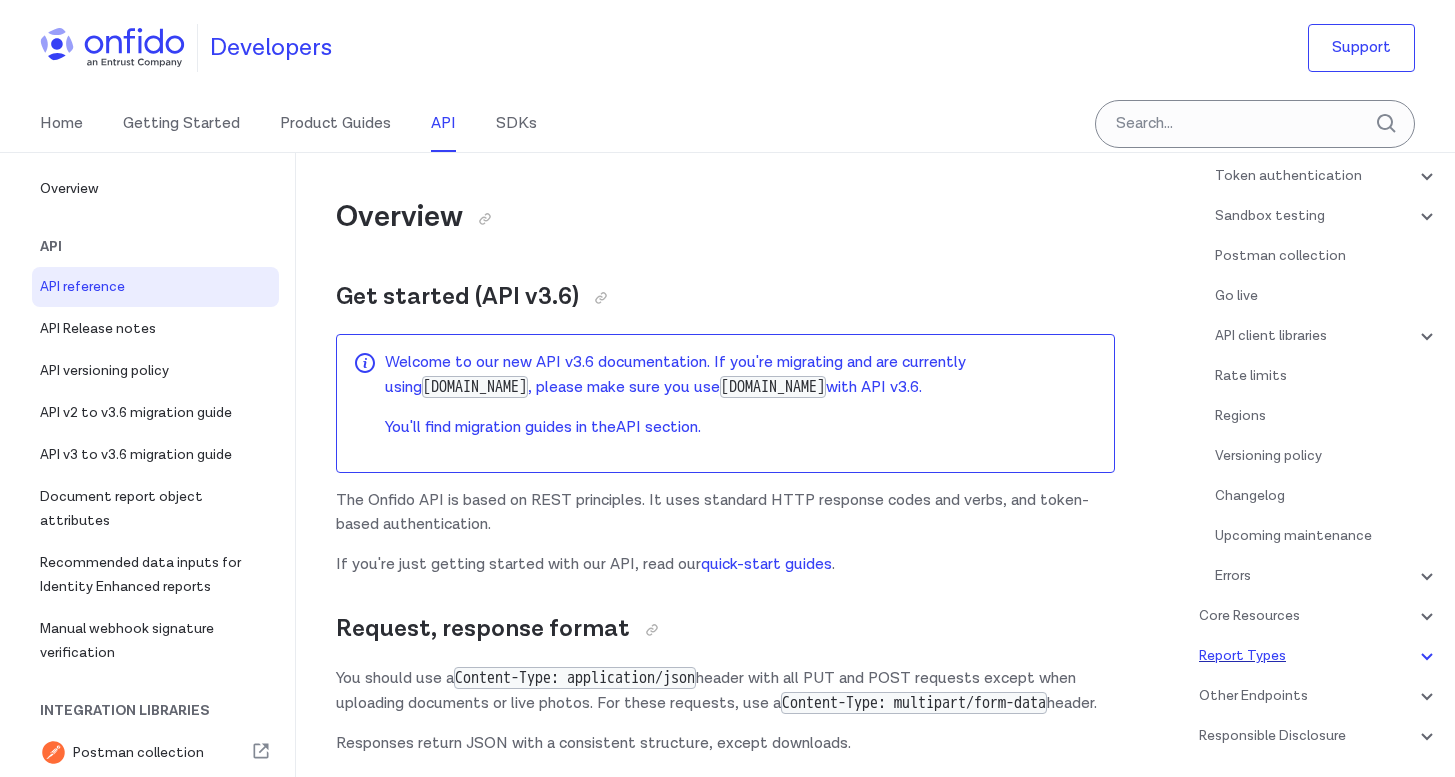 click on "Report Types" at bounding box center (1319, 656) 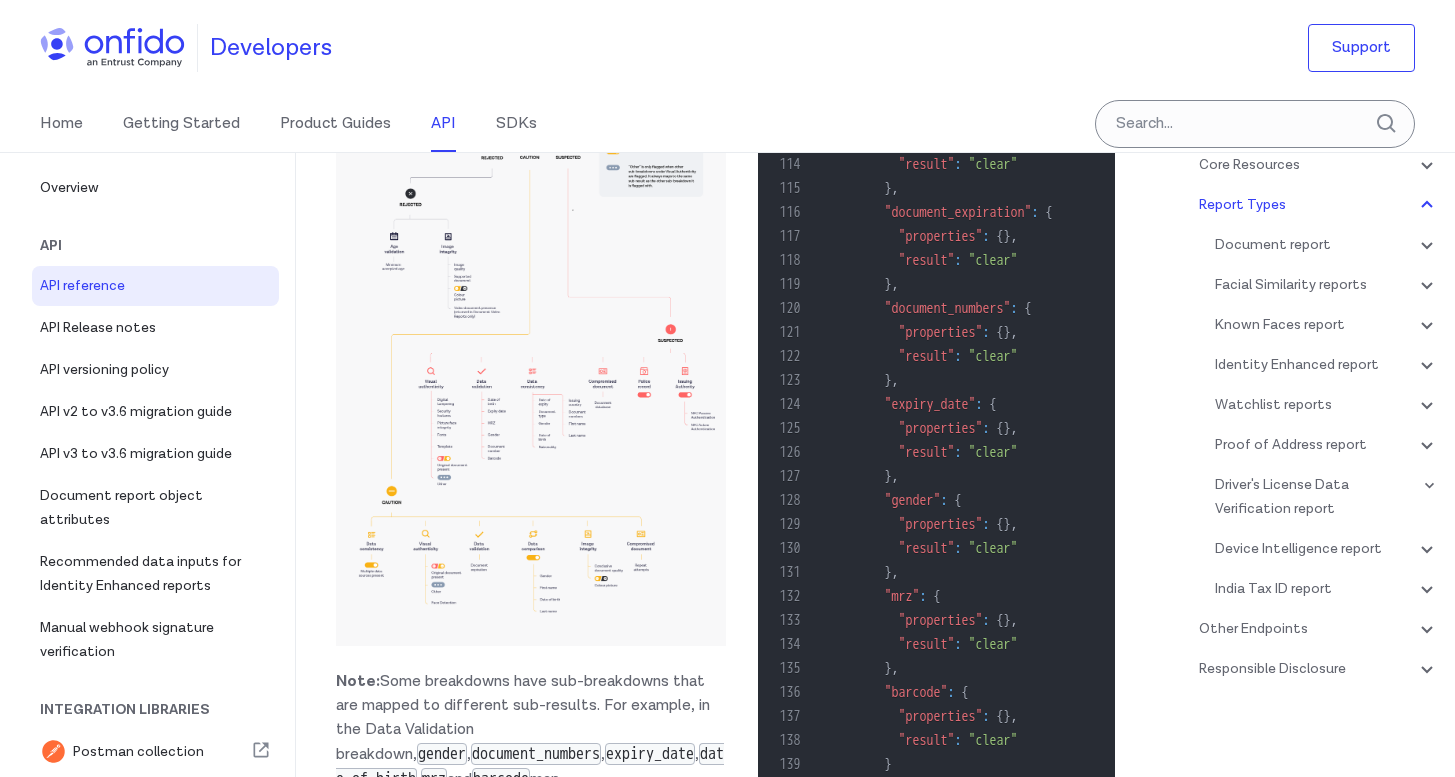 scroll, scrollTop: 86195, scrollLeft: 0, axis: vertical 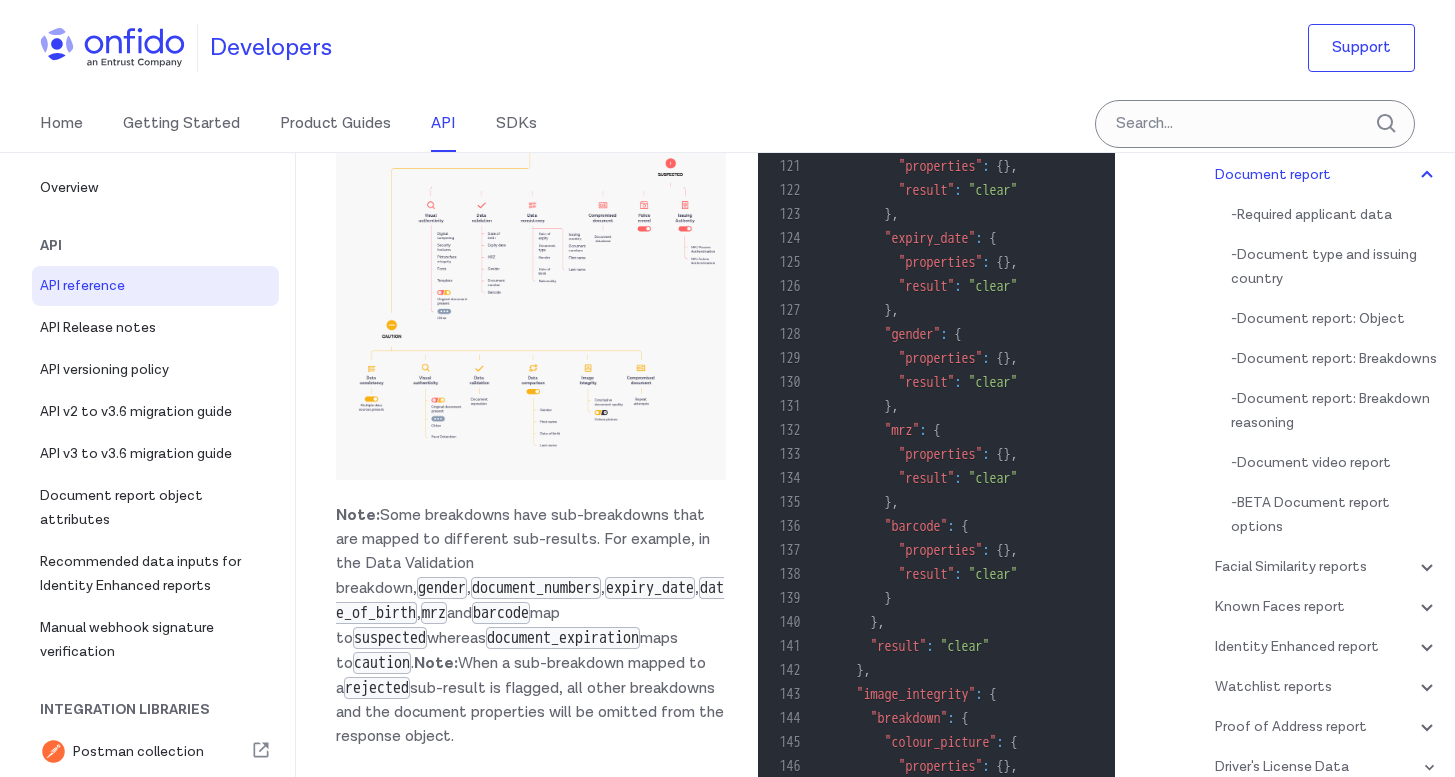 click on "Document" at bounding box center (414, -5171) 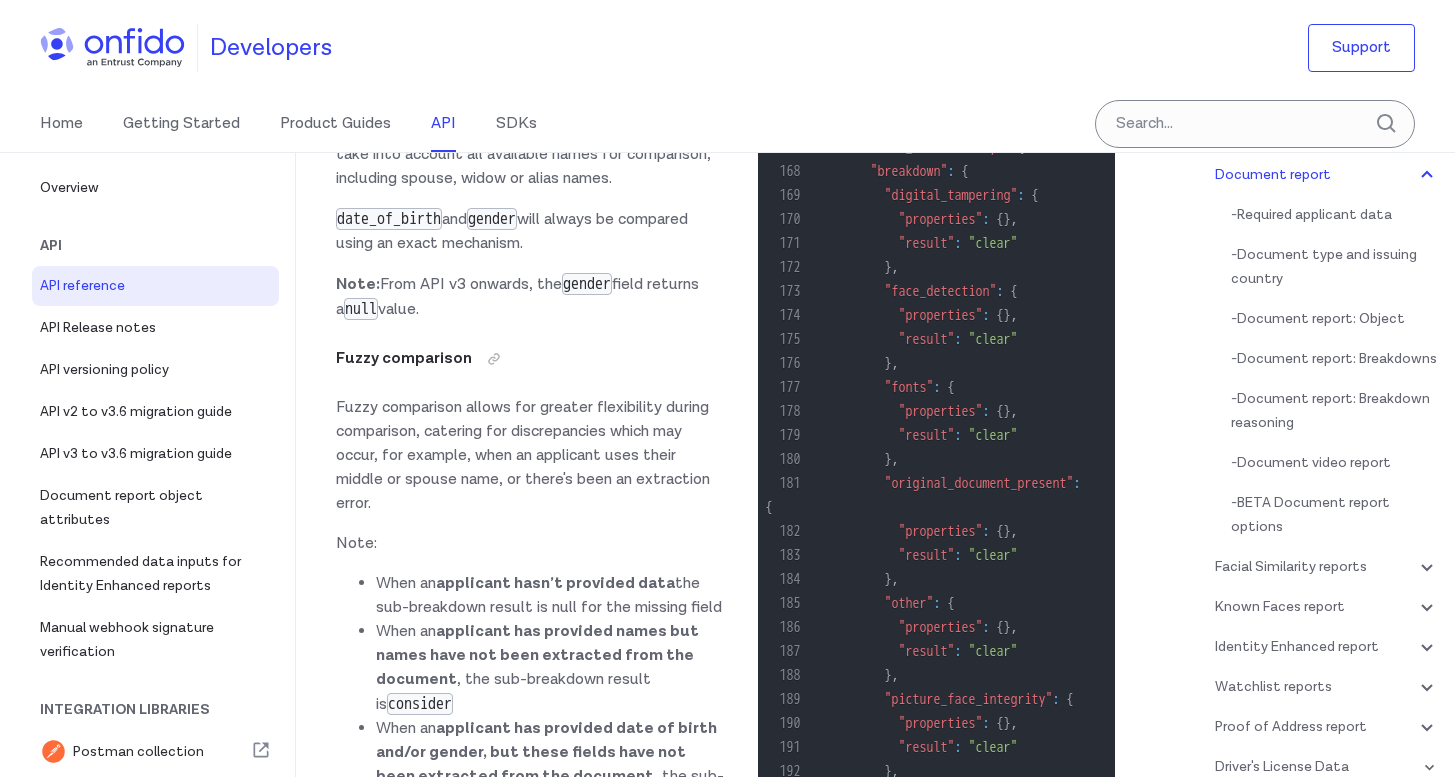 scroll, scrollTop: 87467, scrollLeft: 0, axis: vertical 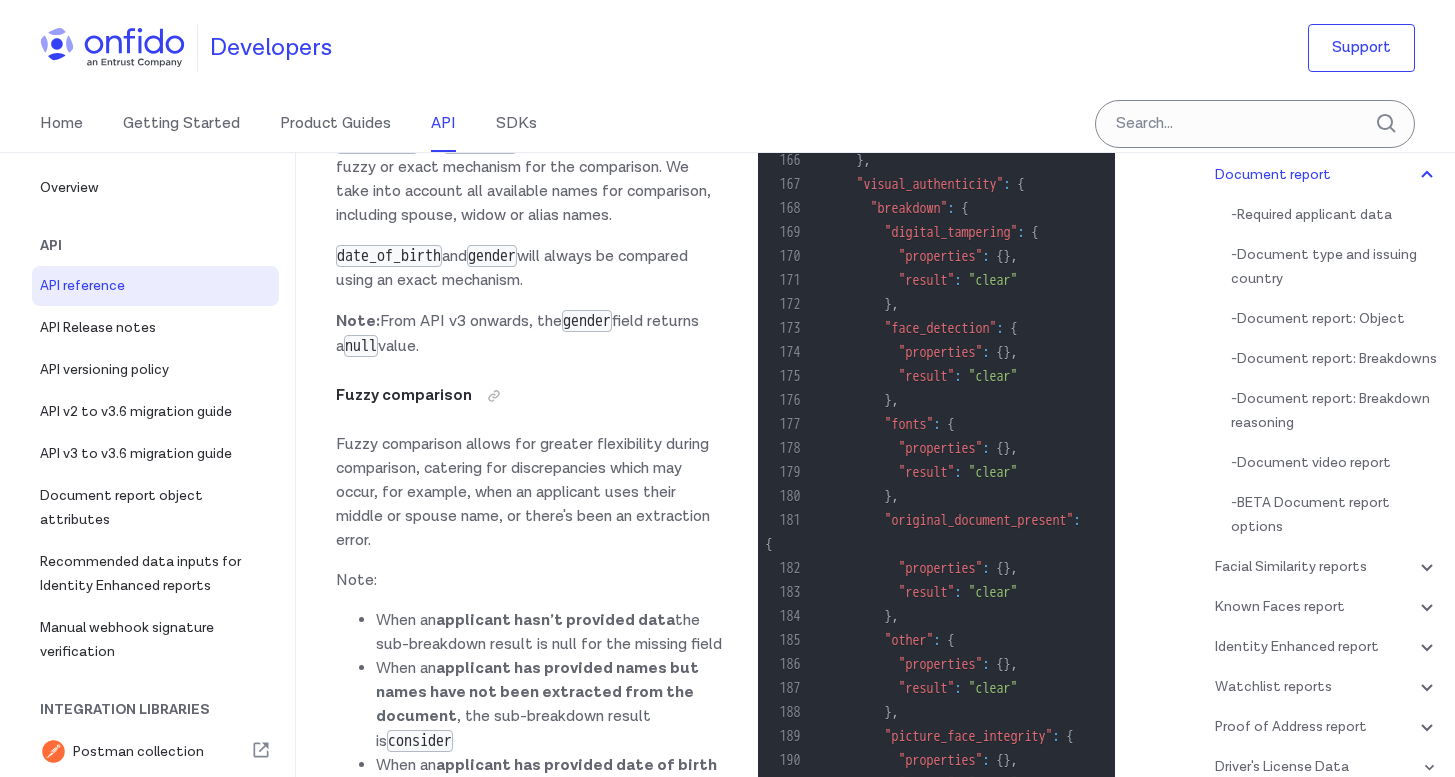 click on "webhook notifications" at bounding box center (765, -5035) 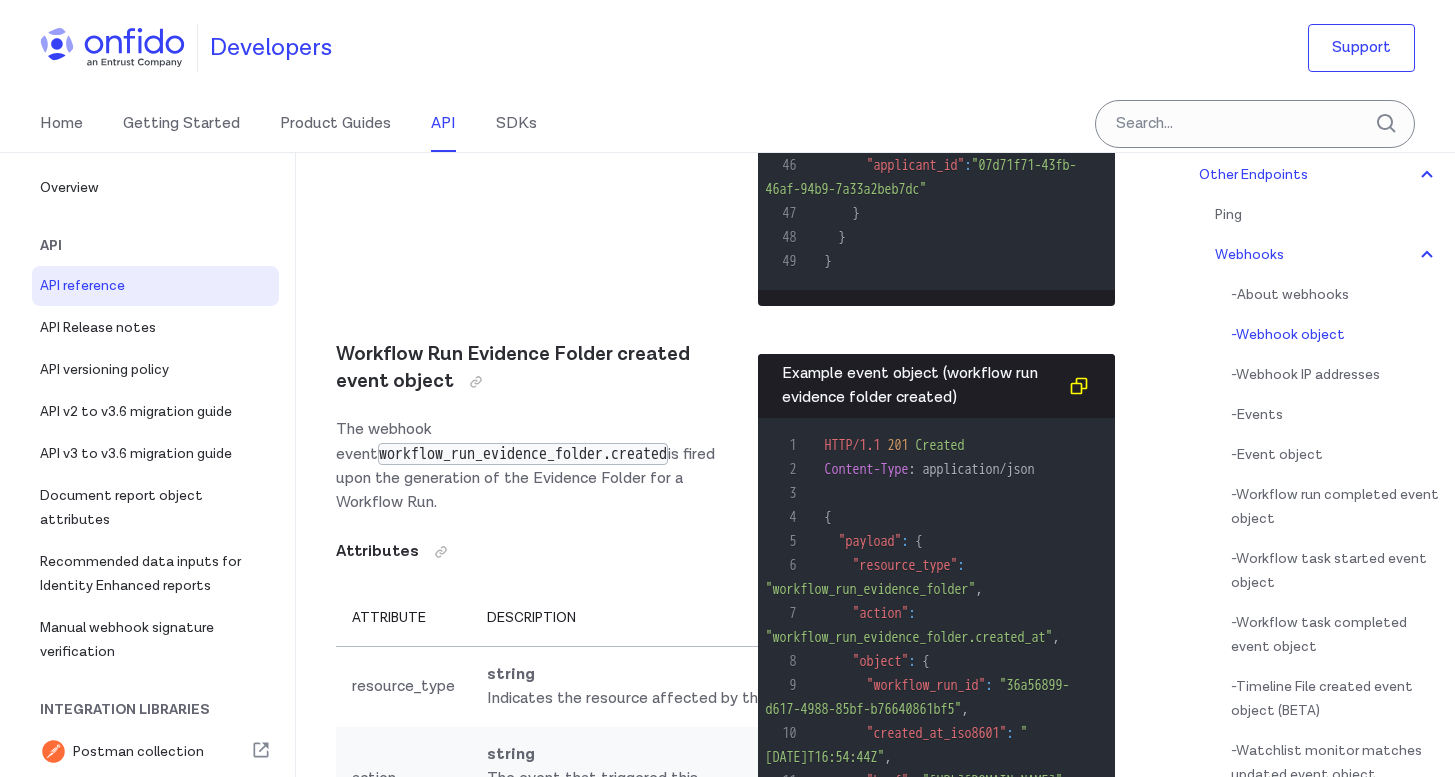 scroll, scrollTop: 190036, scrollLeft: 0, axis: vertical 